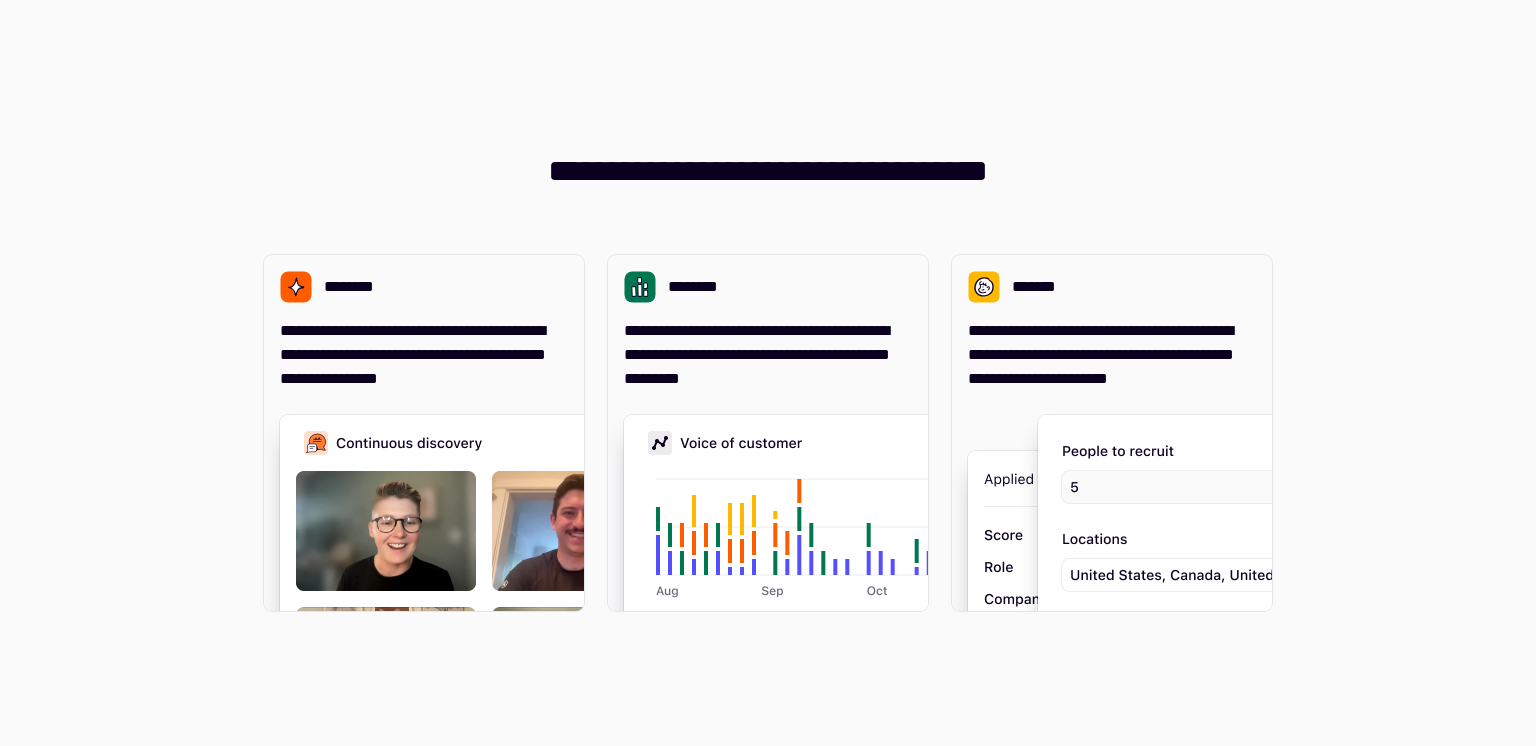 scroll, scrollTop: 0, scrollLeft: 0, axis: both 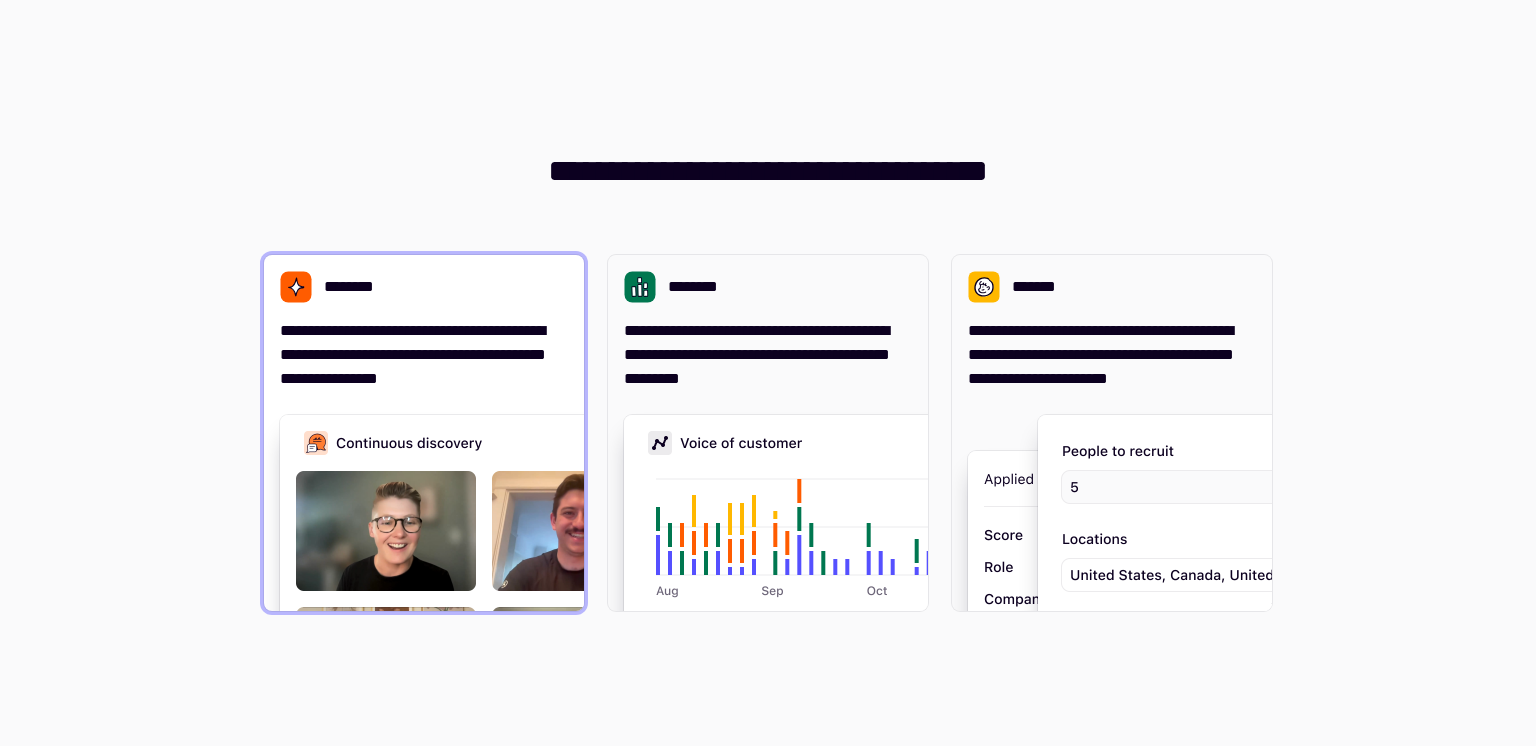 click at bounding box center [580, 615] 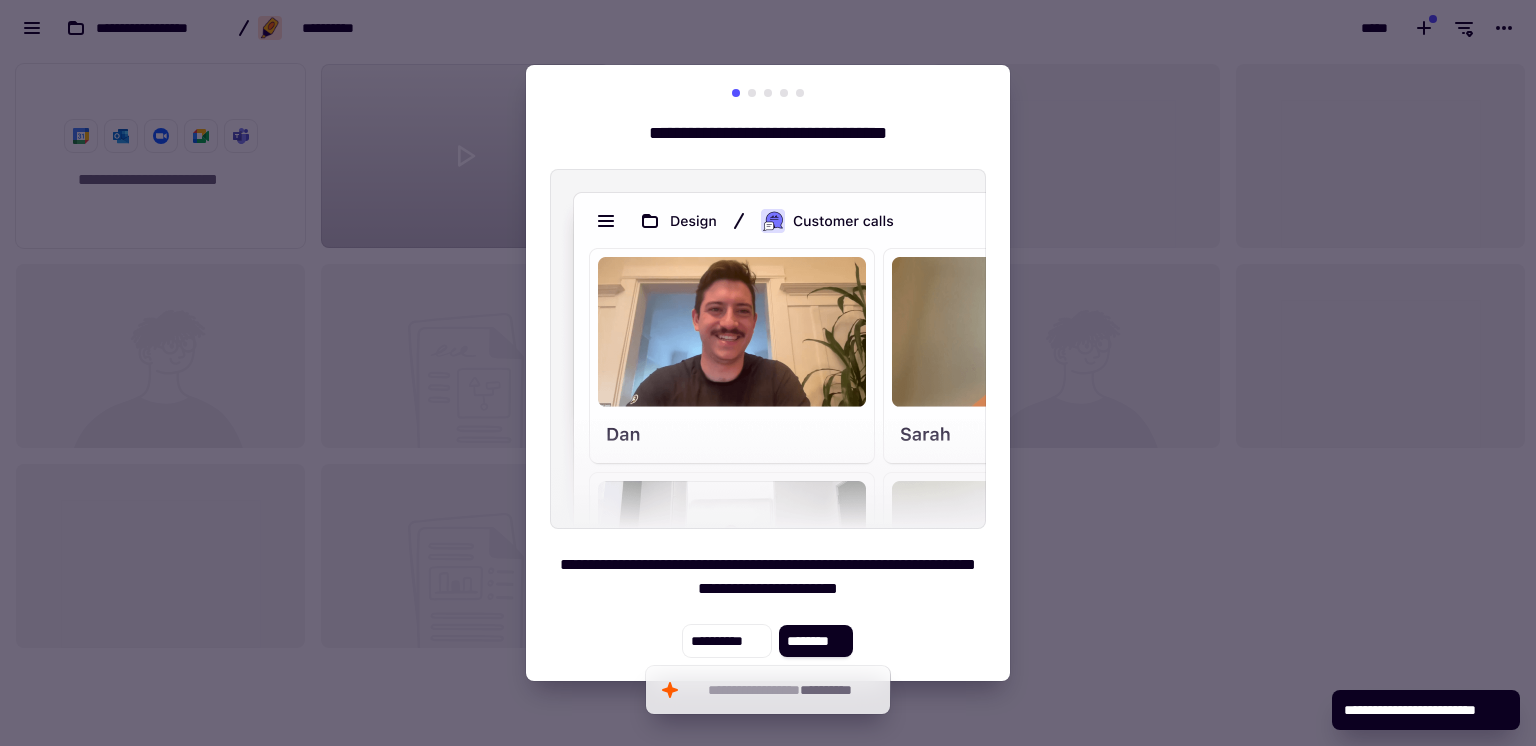 scroll, scrollTop: 18, scrollLeft: 17, axis: both 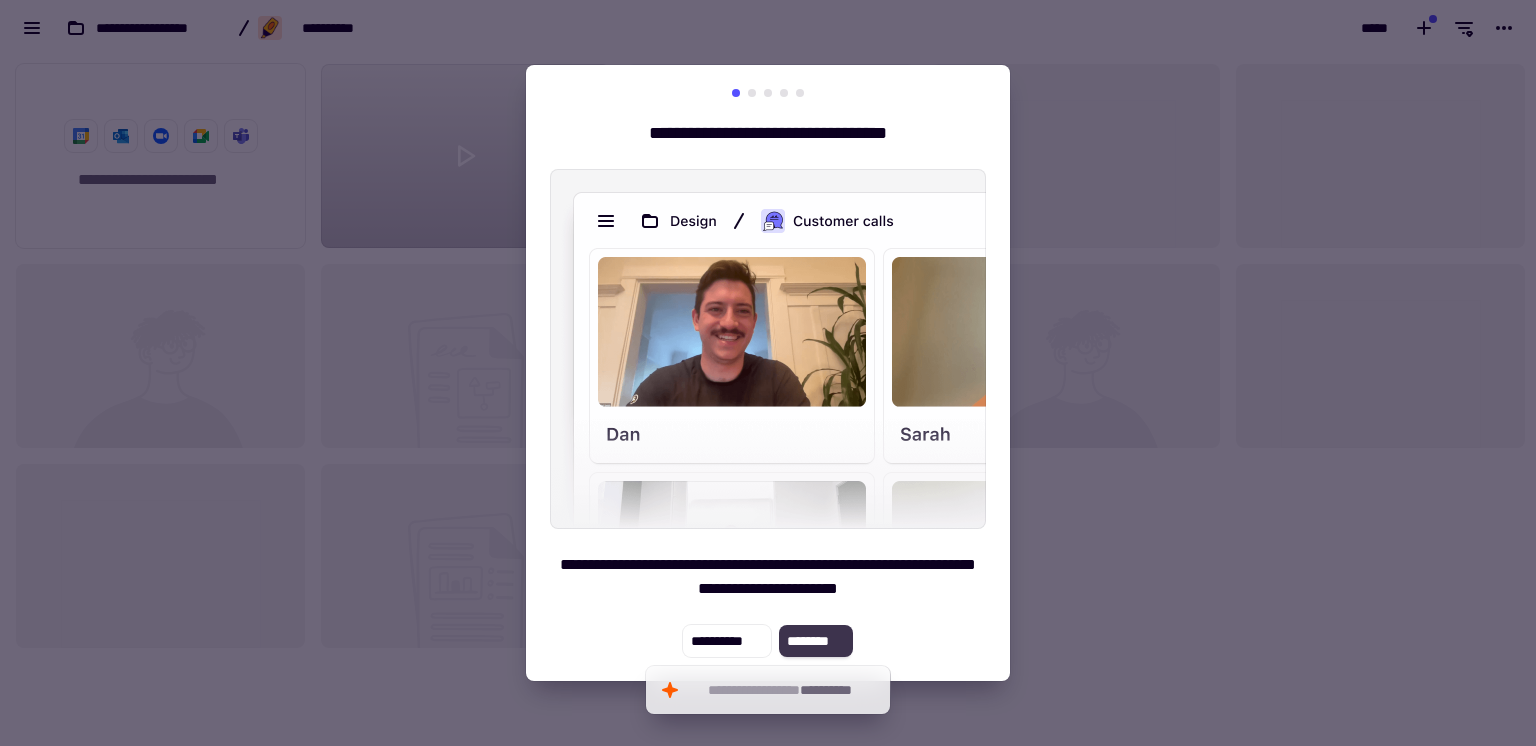 click on "********" 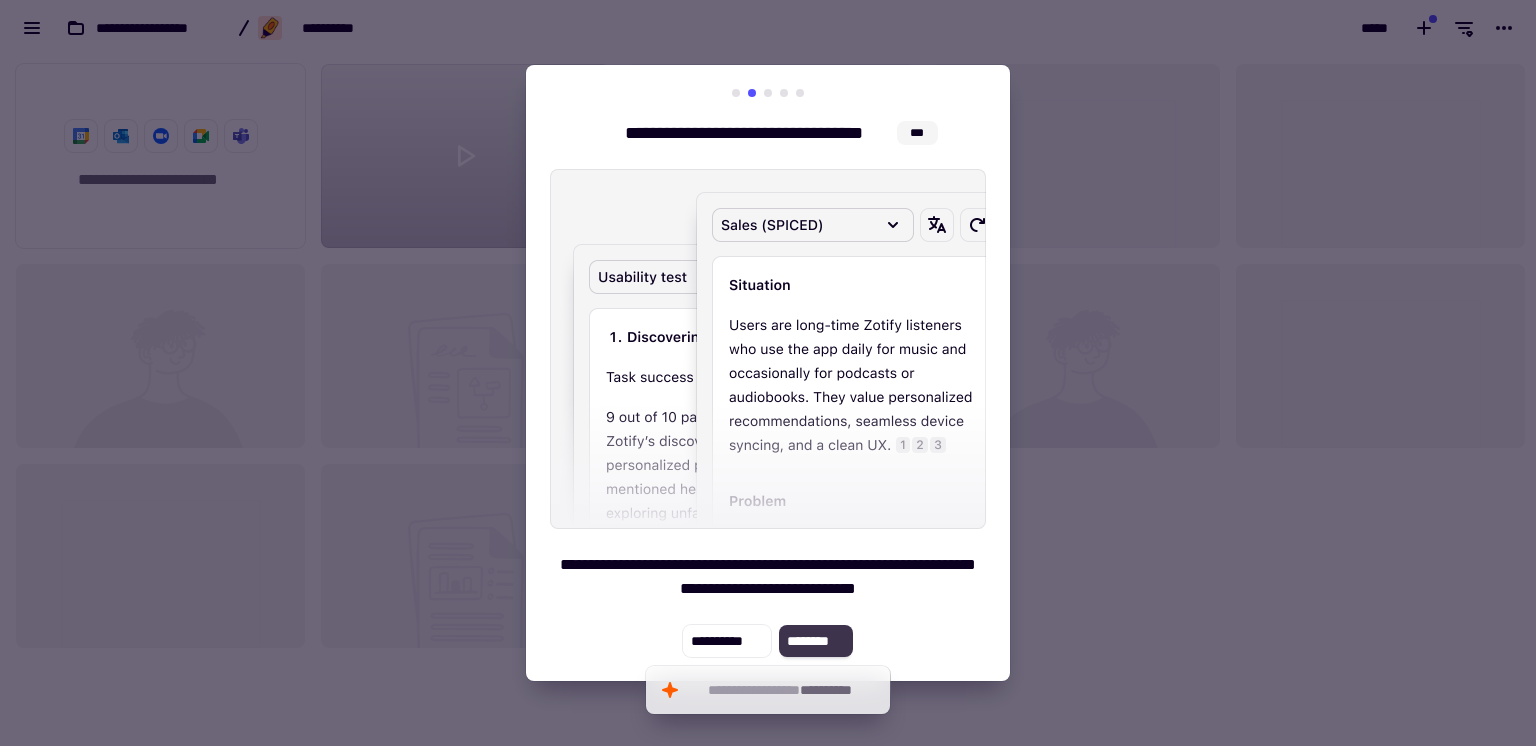 click on "********" 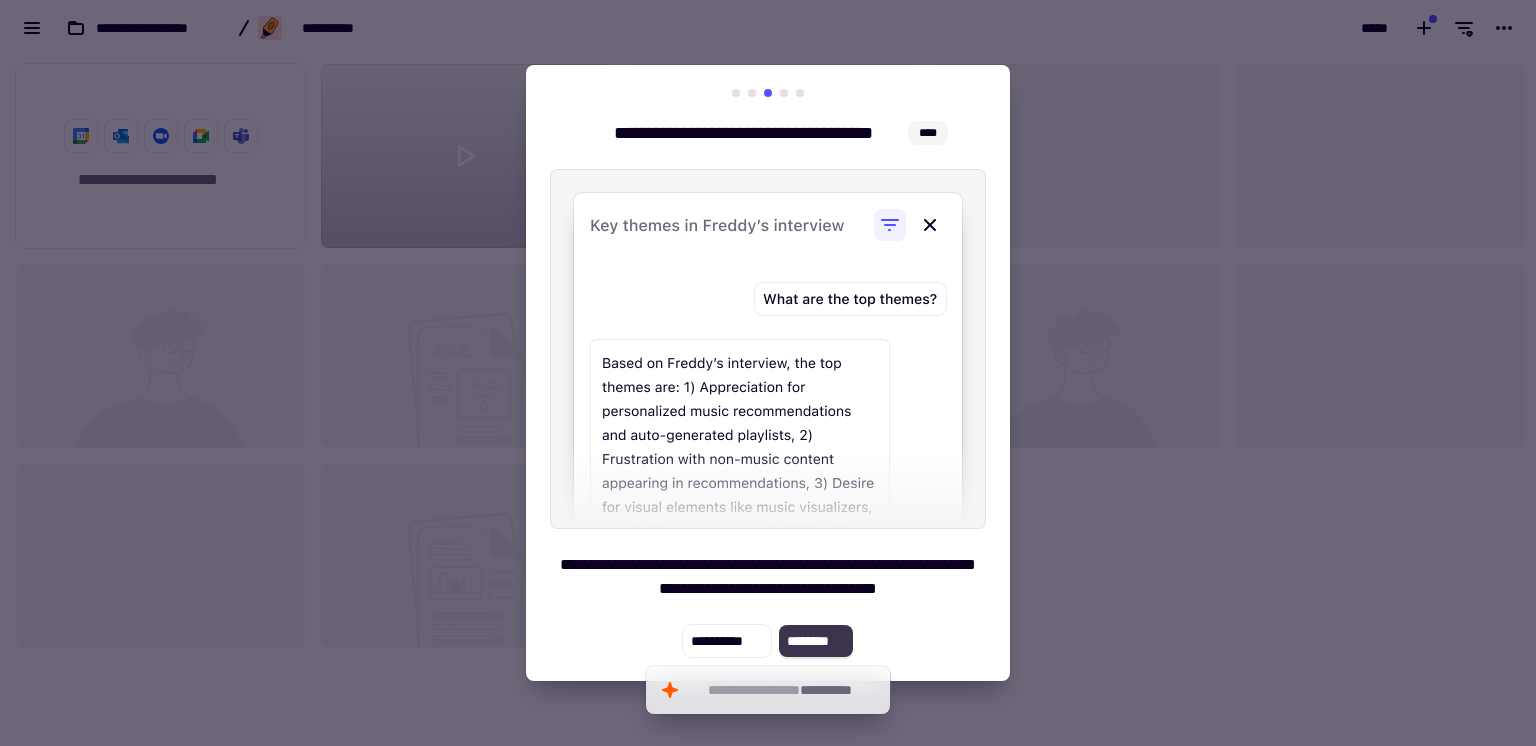 click on "********" 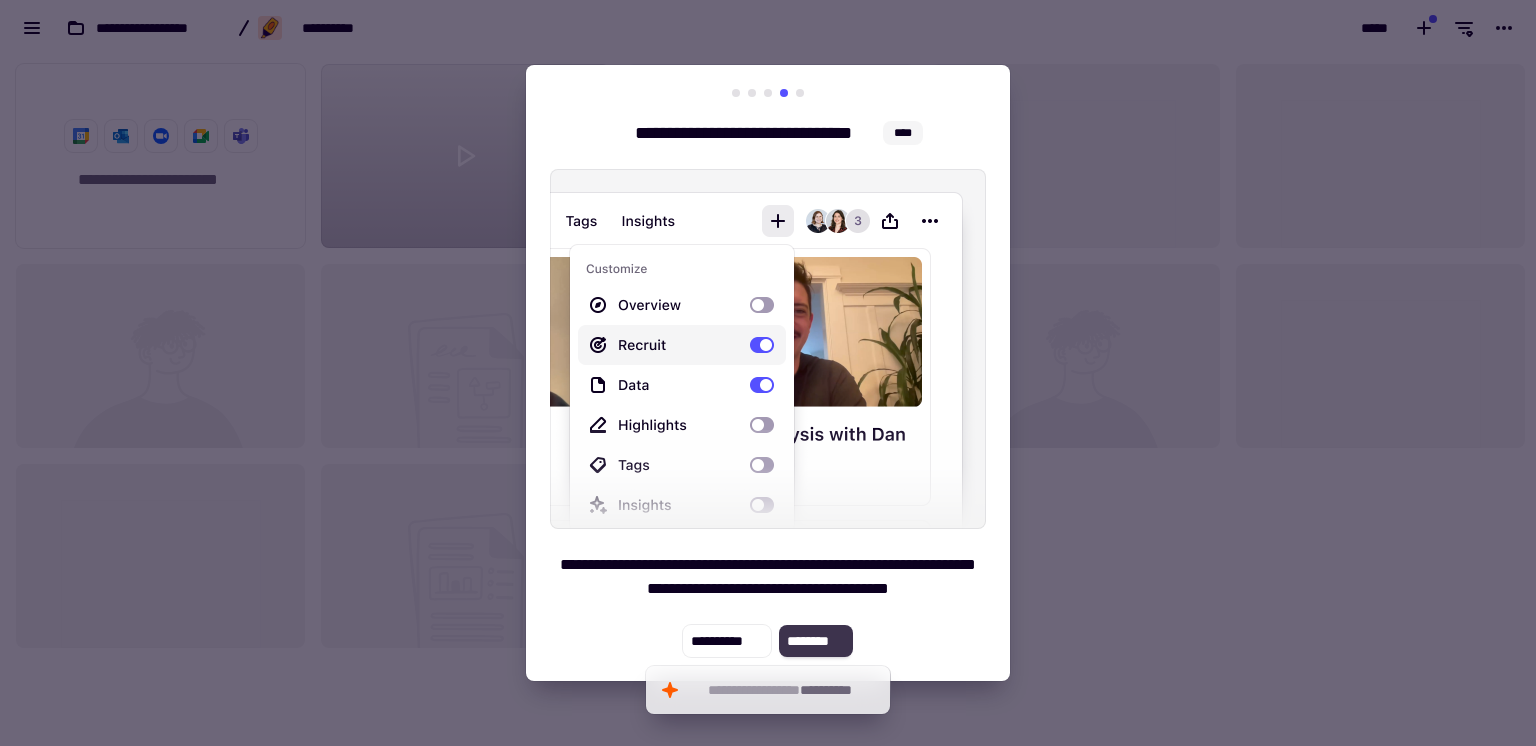 click on "********" 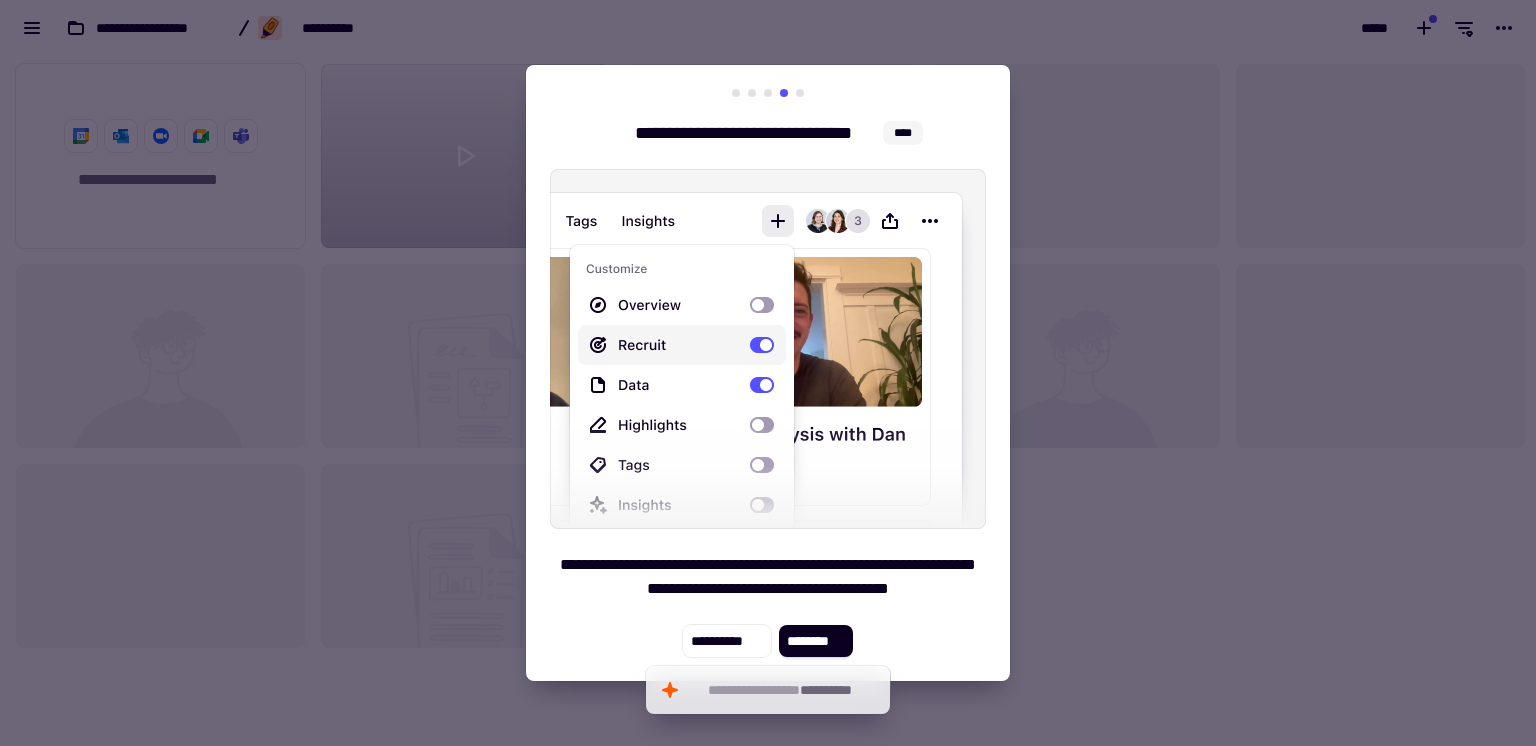 click on "********" 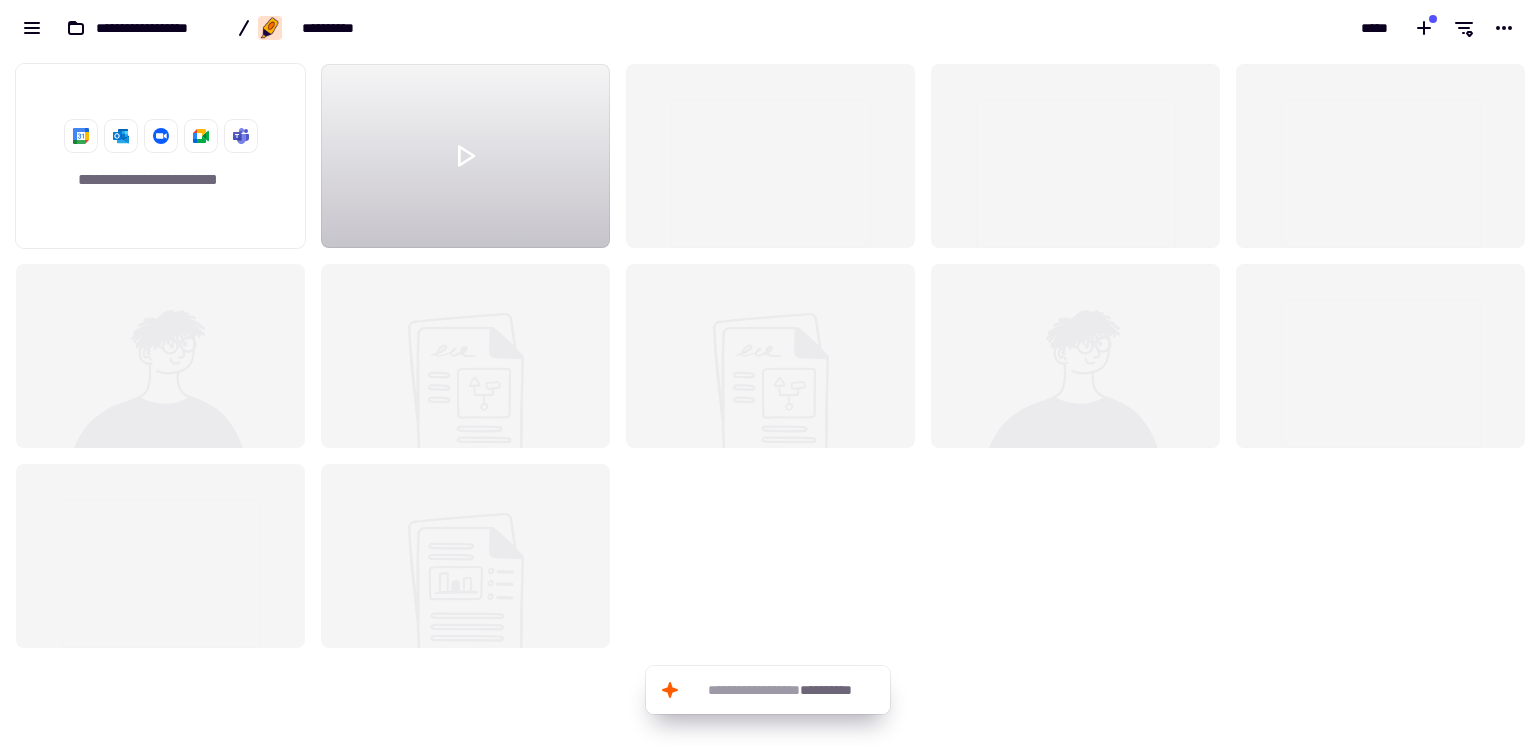 click on "**********" 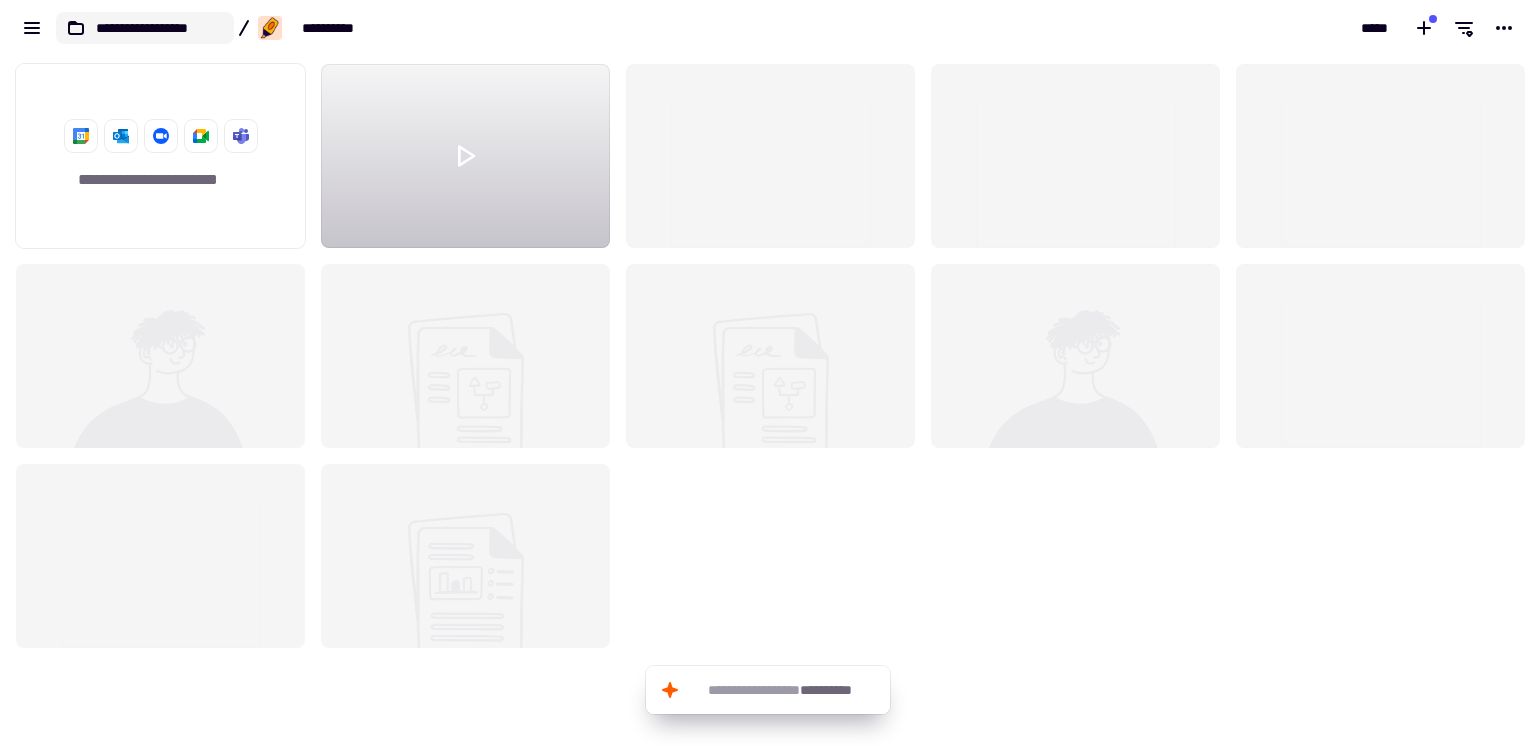 click on "**********" 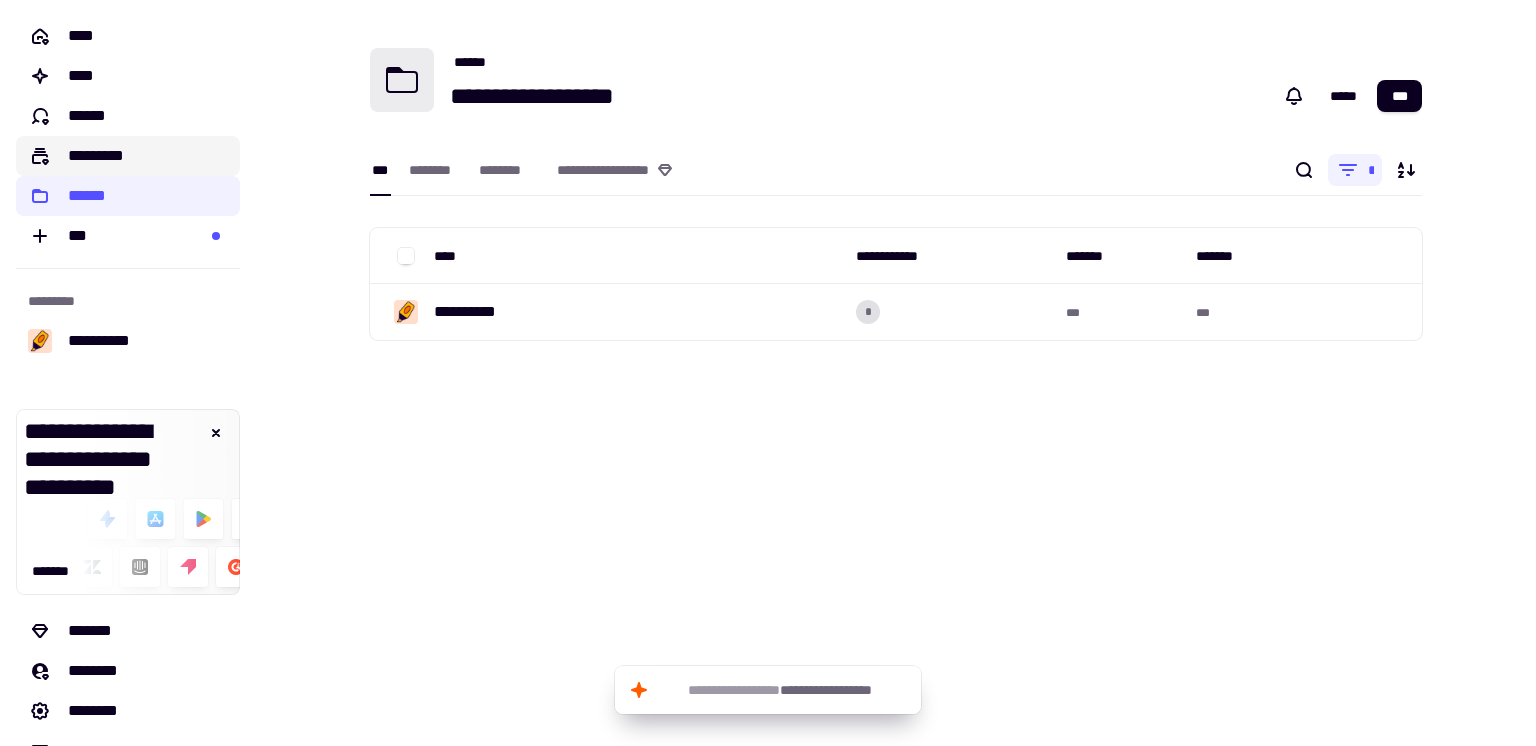 click on "*********" 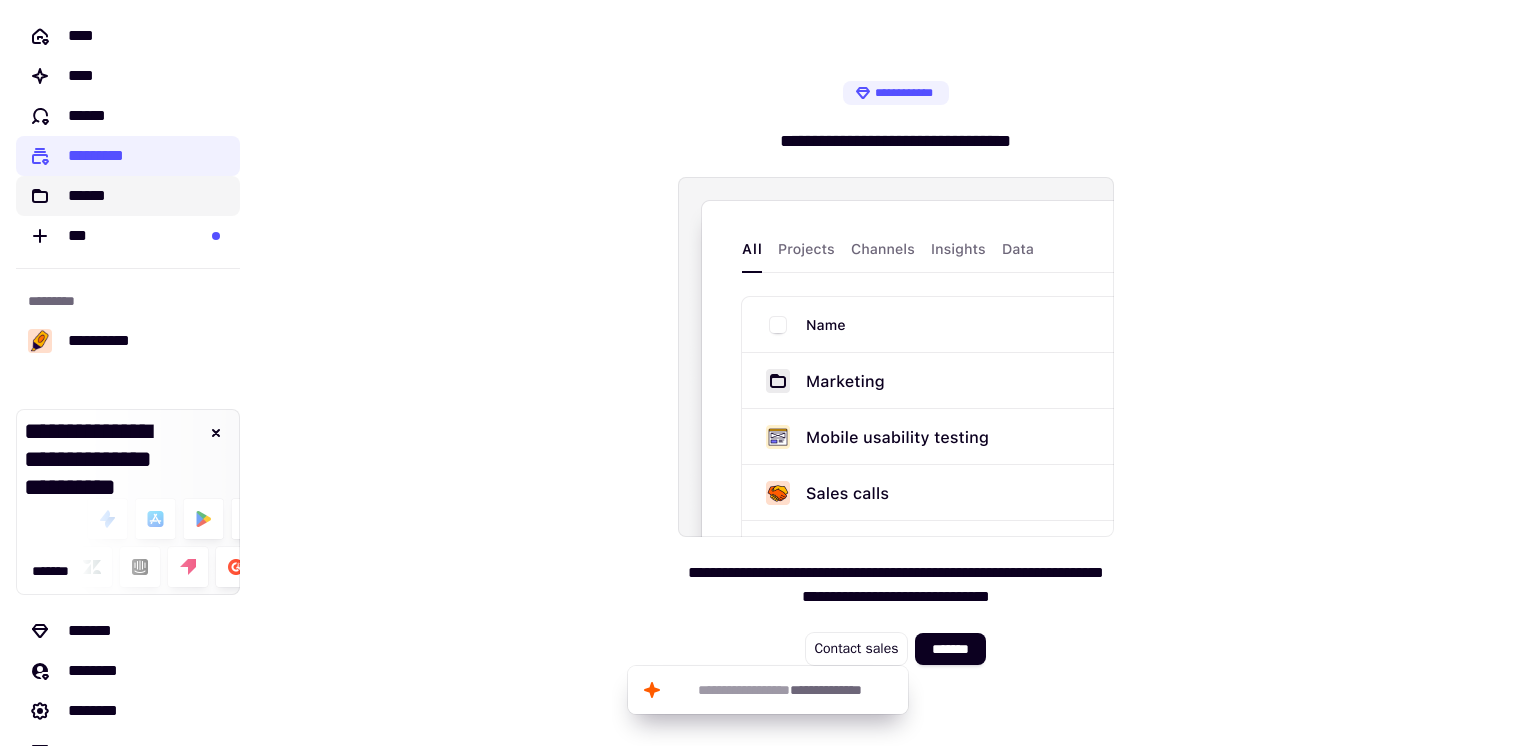 click on "******" 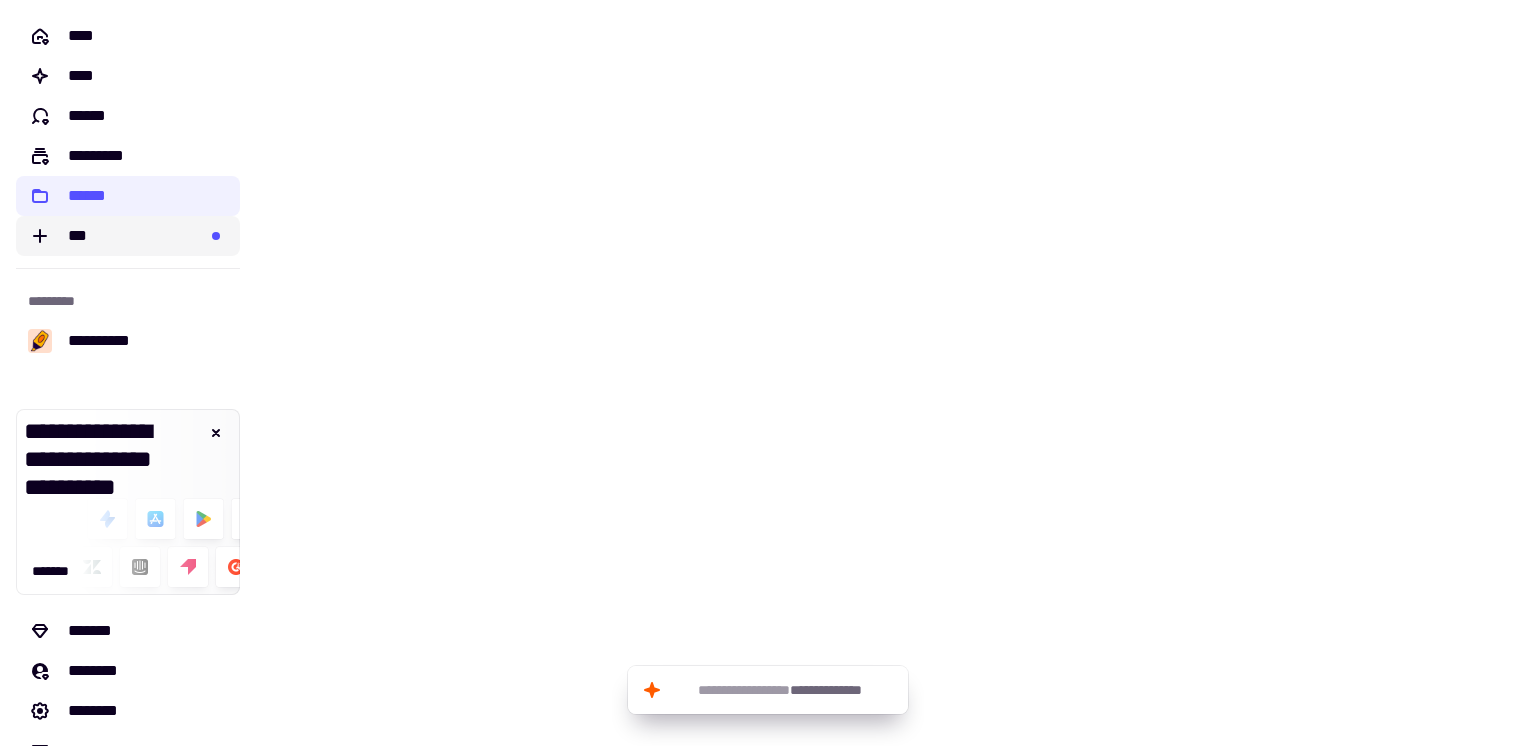 click on "***" 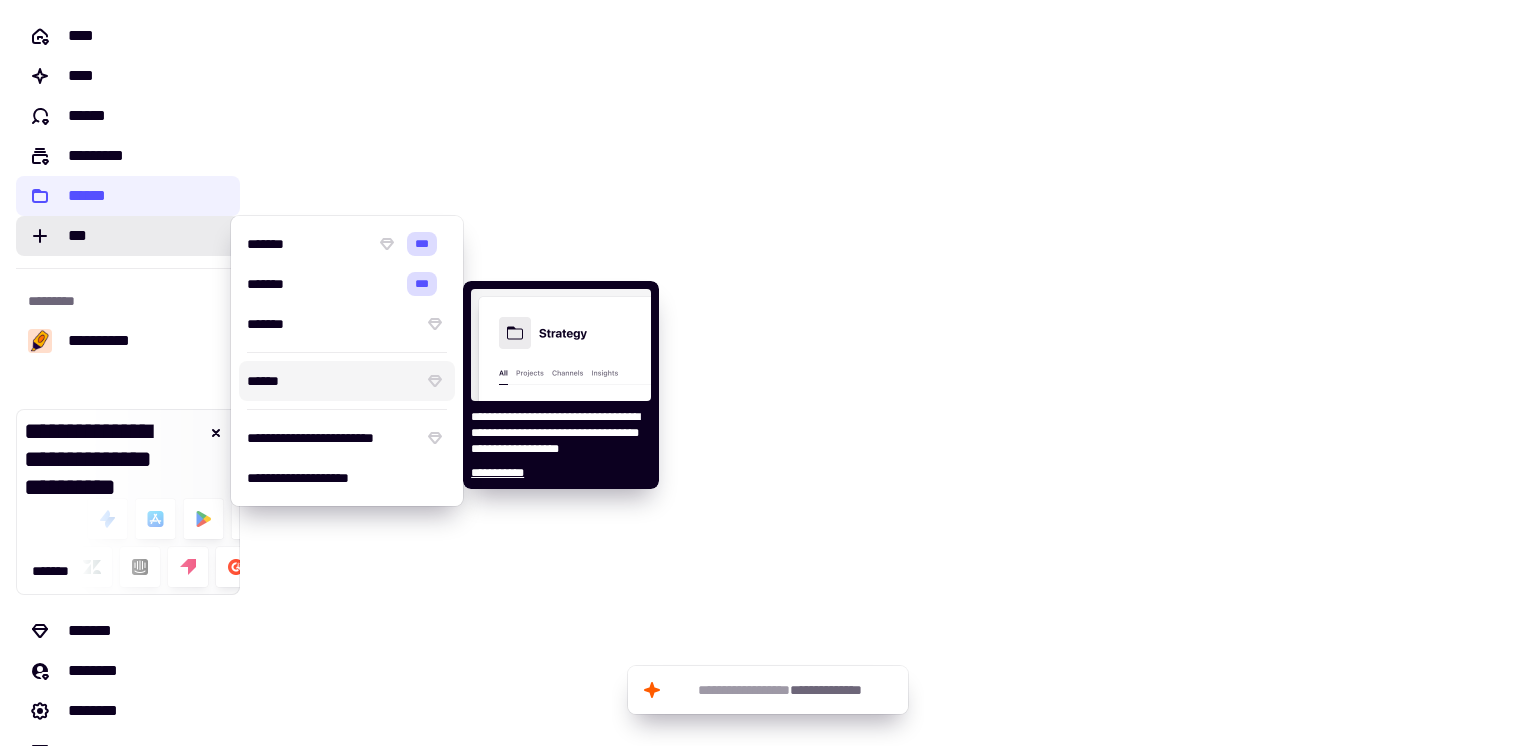 click on "******" at bounding box center (331, 381) 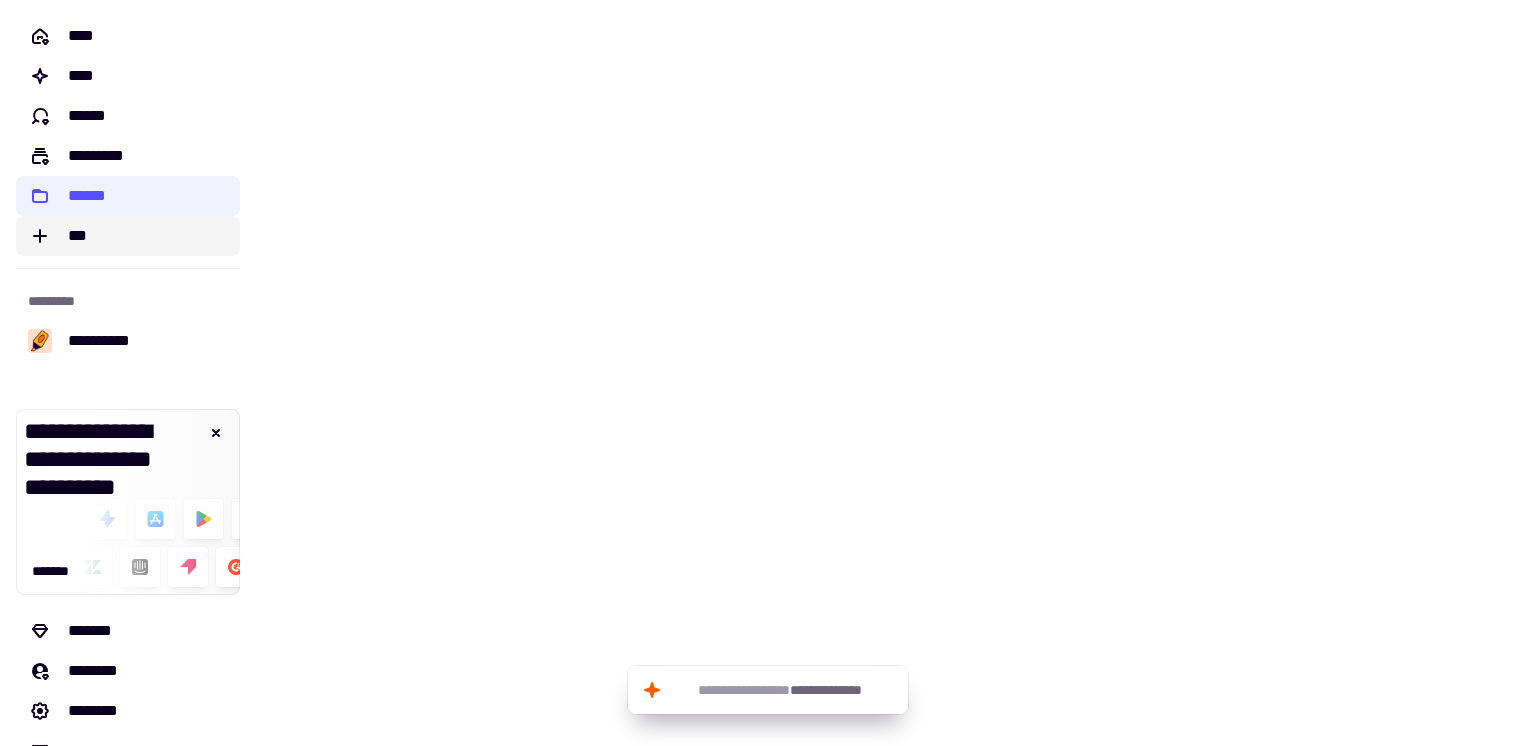 click on "***" 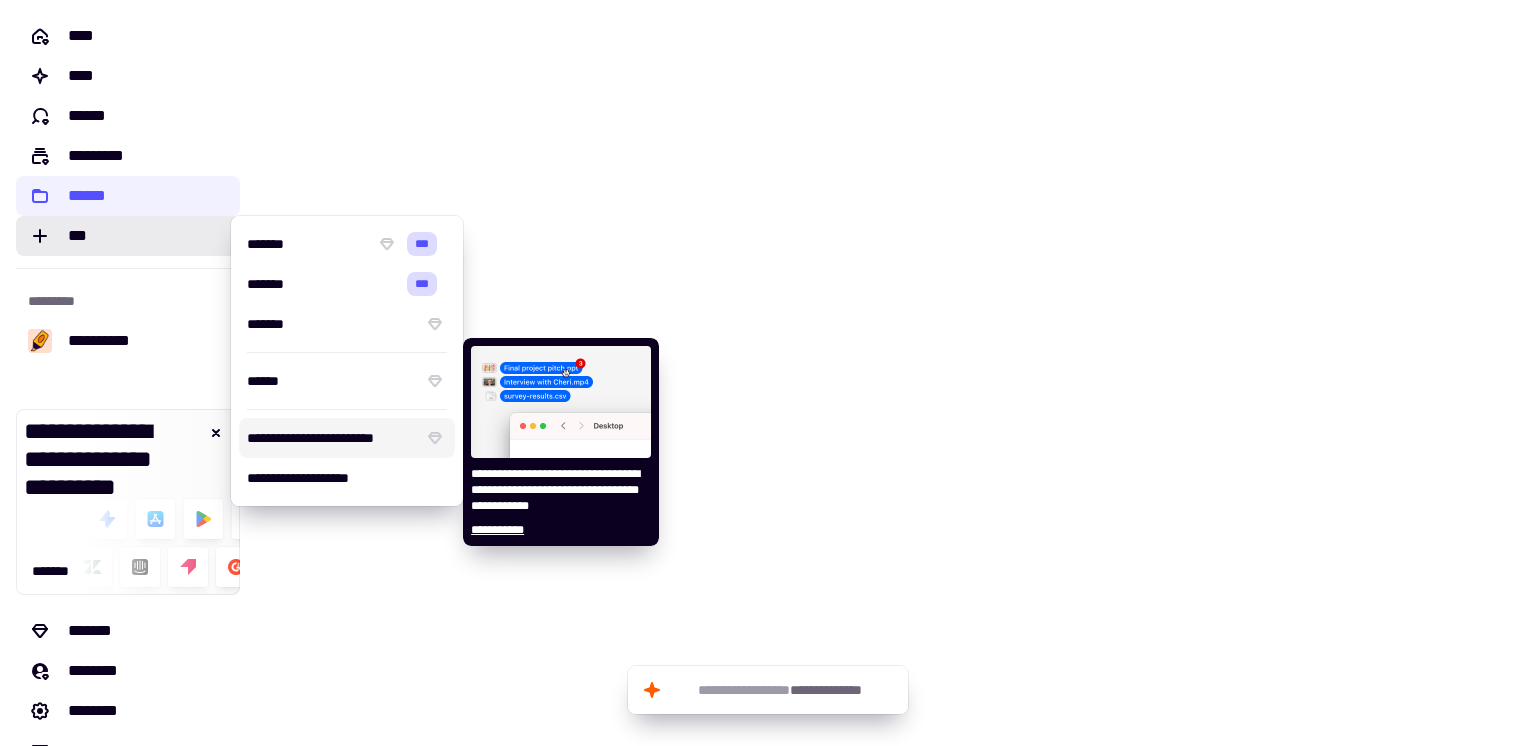 click on "**********" at bounding box center (331, 438) 